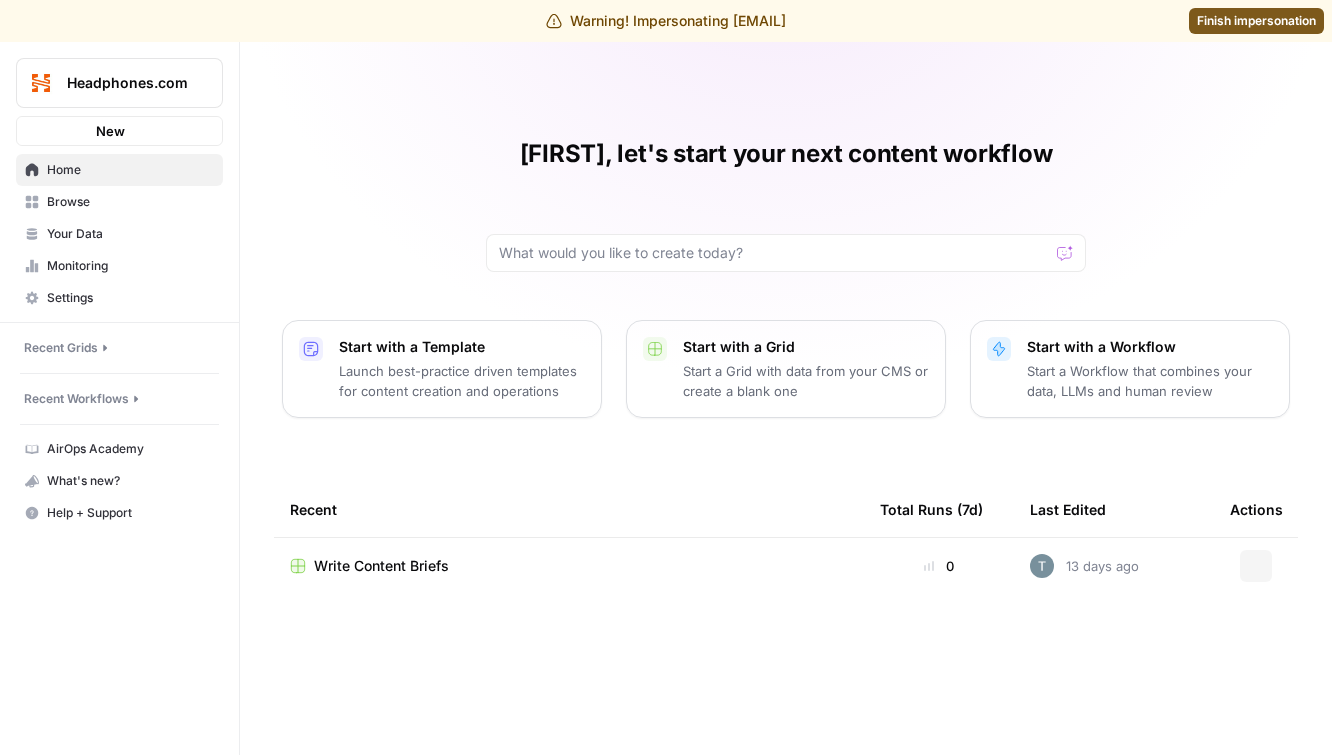 scroll, scrollTop: 0, scrollLeft: 0, axis: both 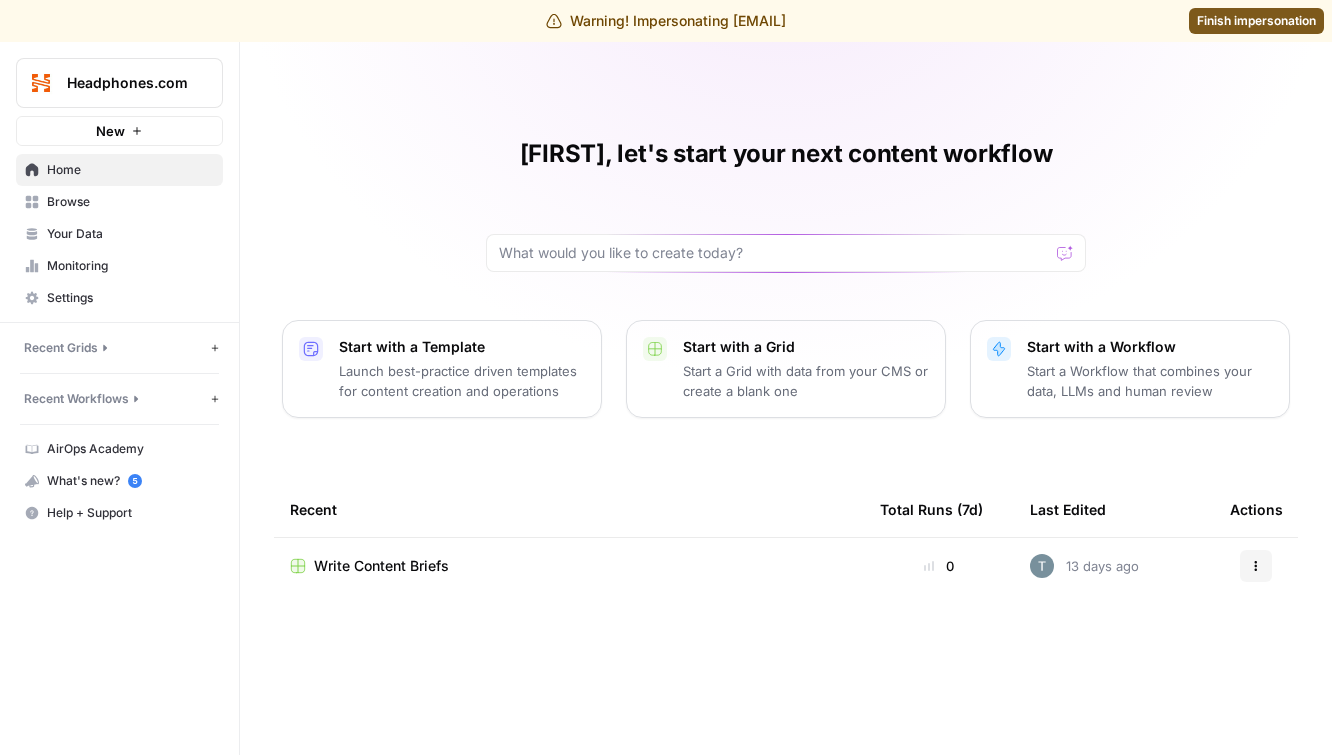 click on "Browse" at bounding box center [119, 202] 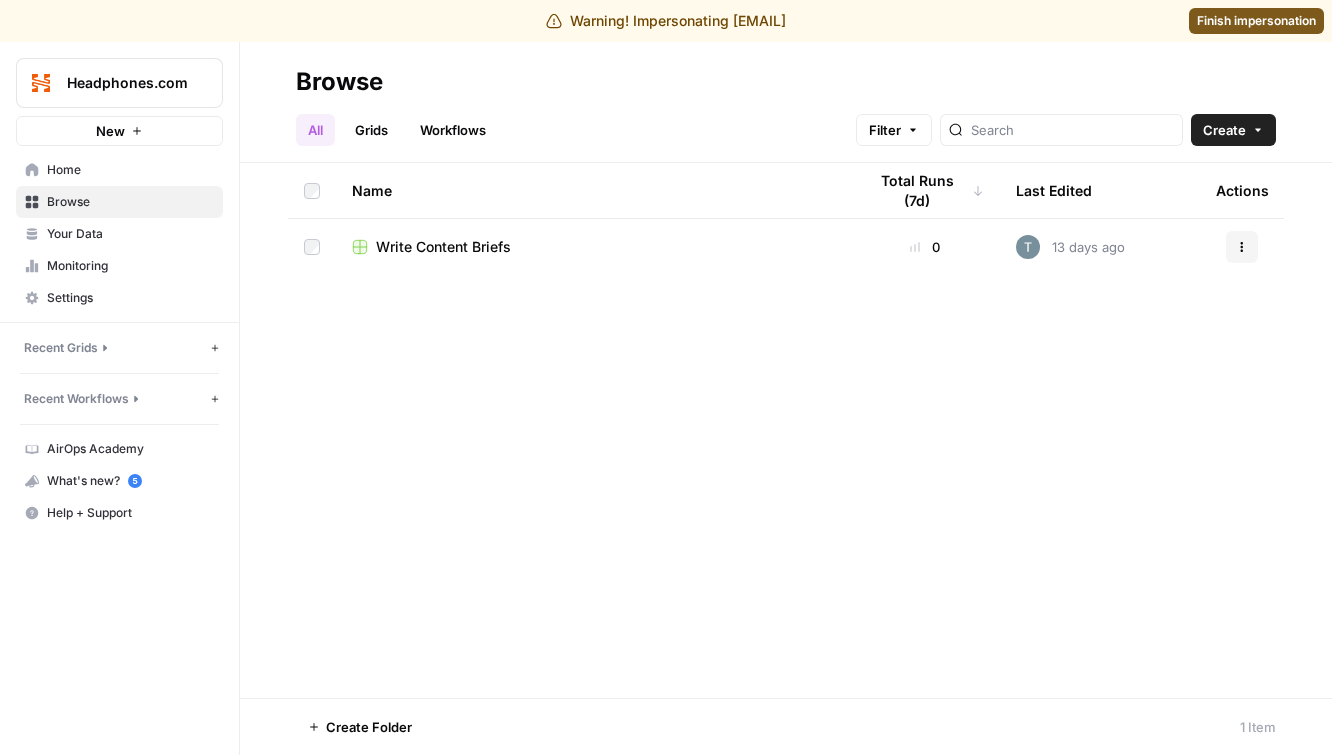 click on "Monitoring" at bounding box center [119, 266] 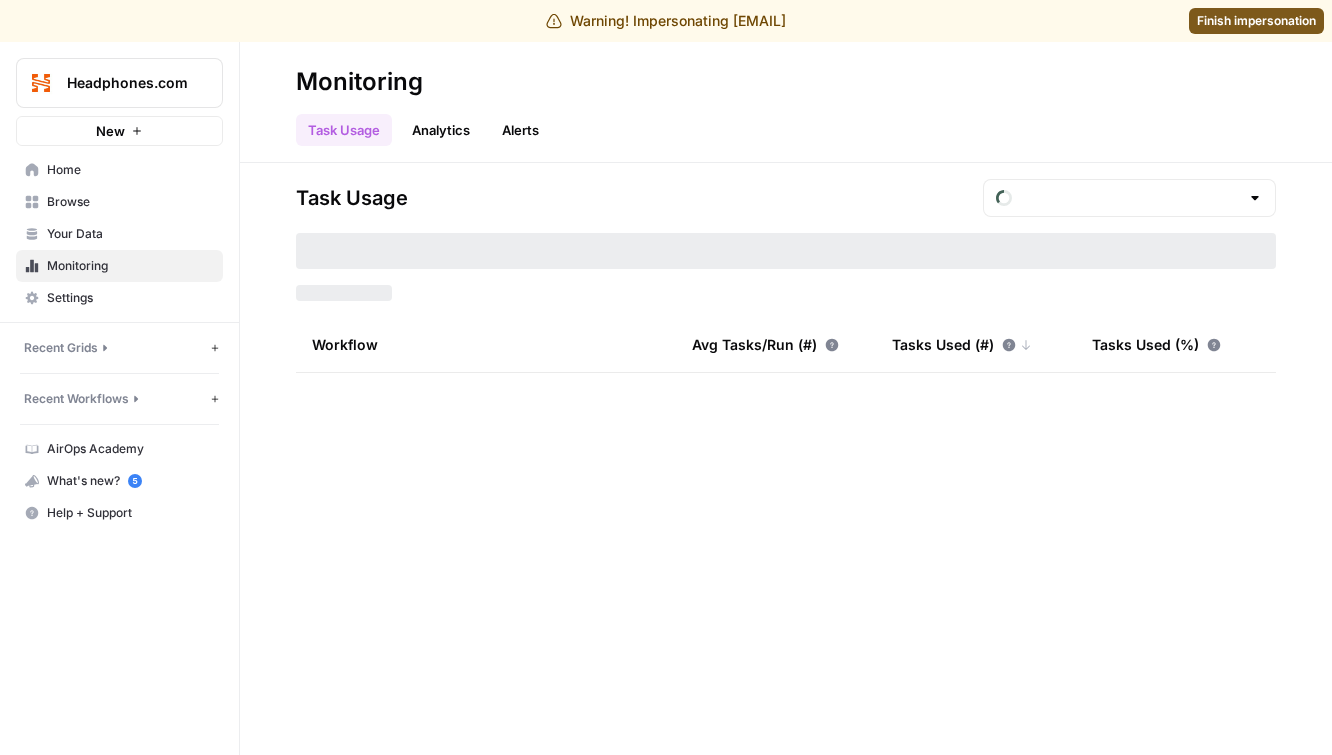 type on "July Included Tasks" 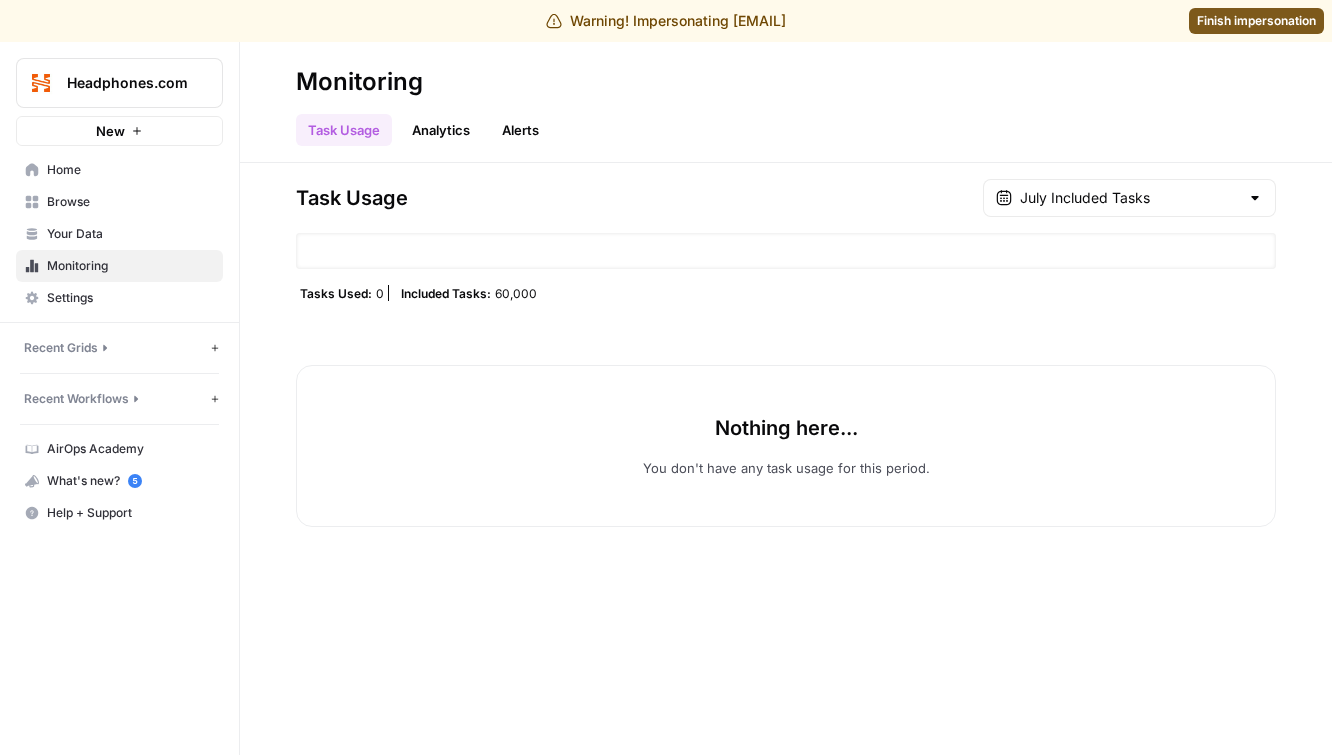 click on "Your Data" at bounding box center [130, 234] 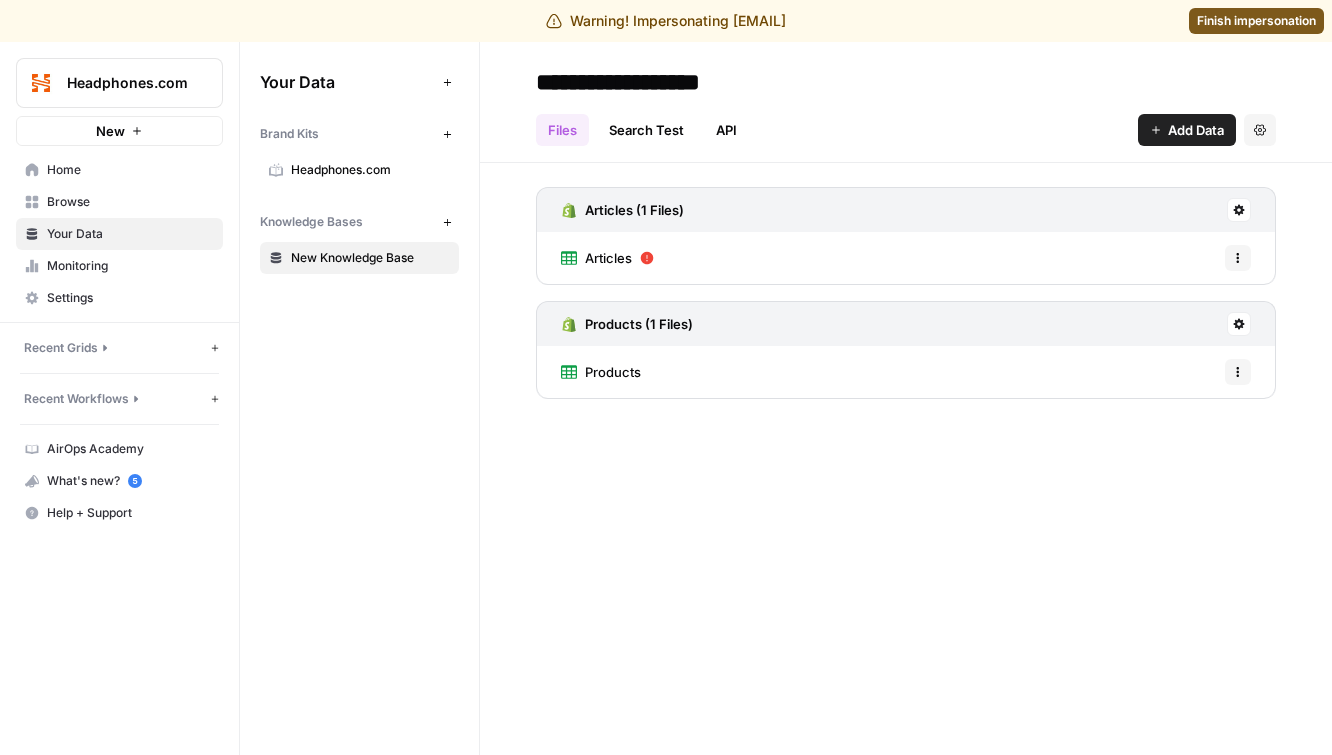 click on "Headphones.com" at bounding box center (370, 170) 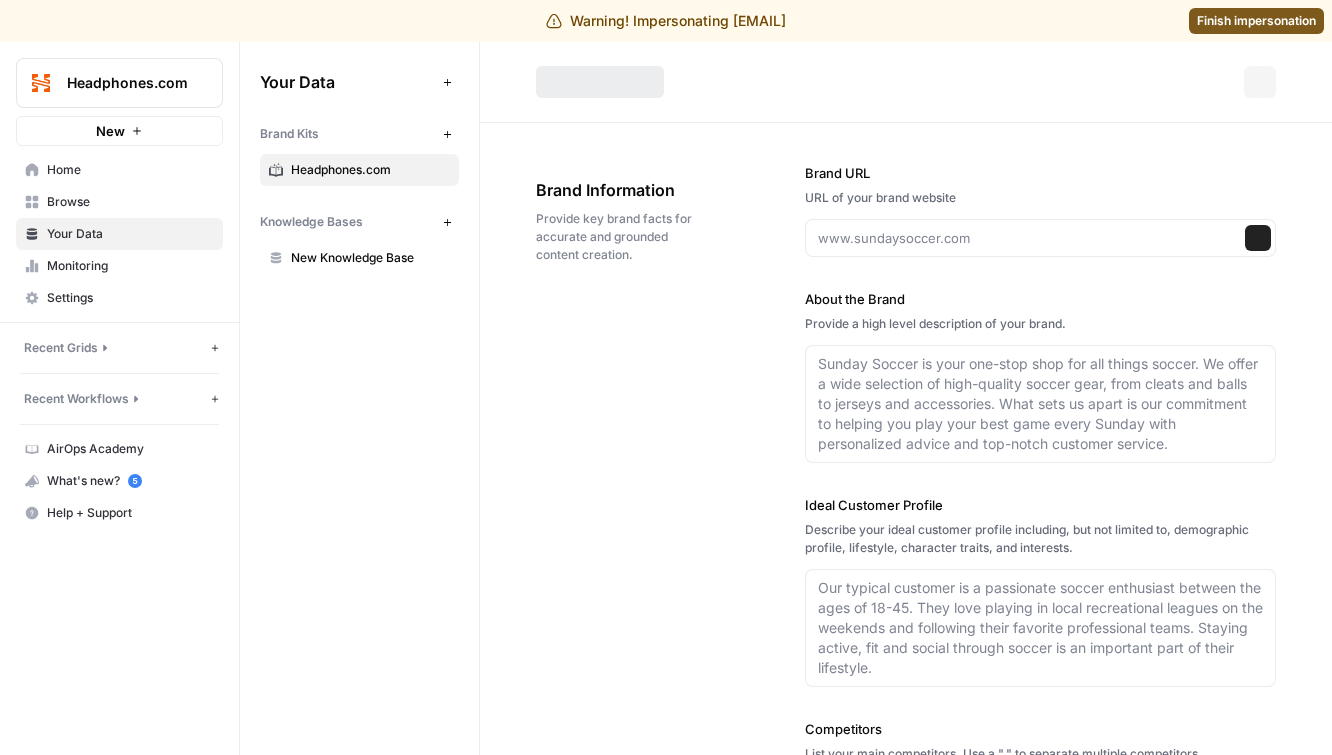 type on "https://headphones.com/" 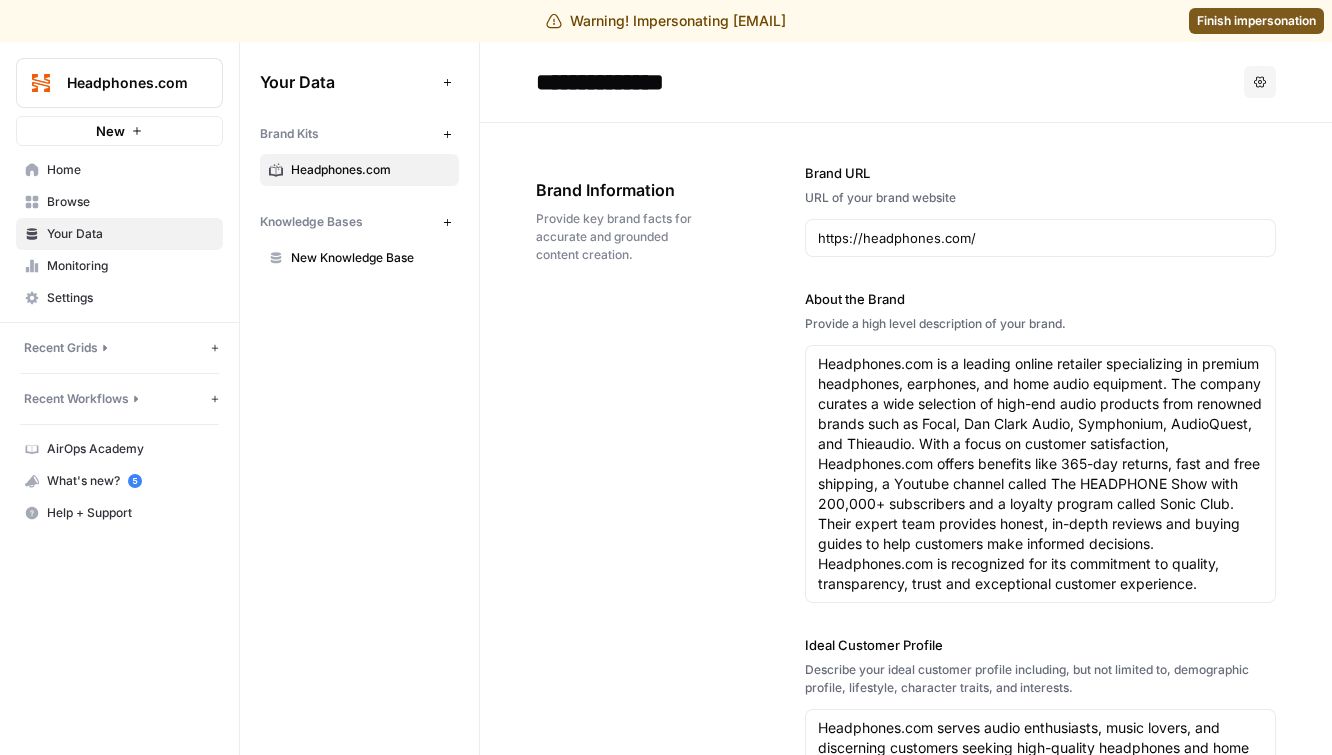 click on "New Knowledge Base" at bounding box center [370, 258] 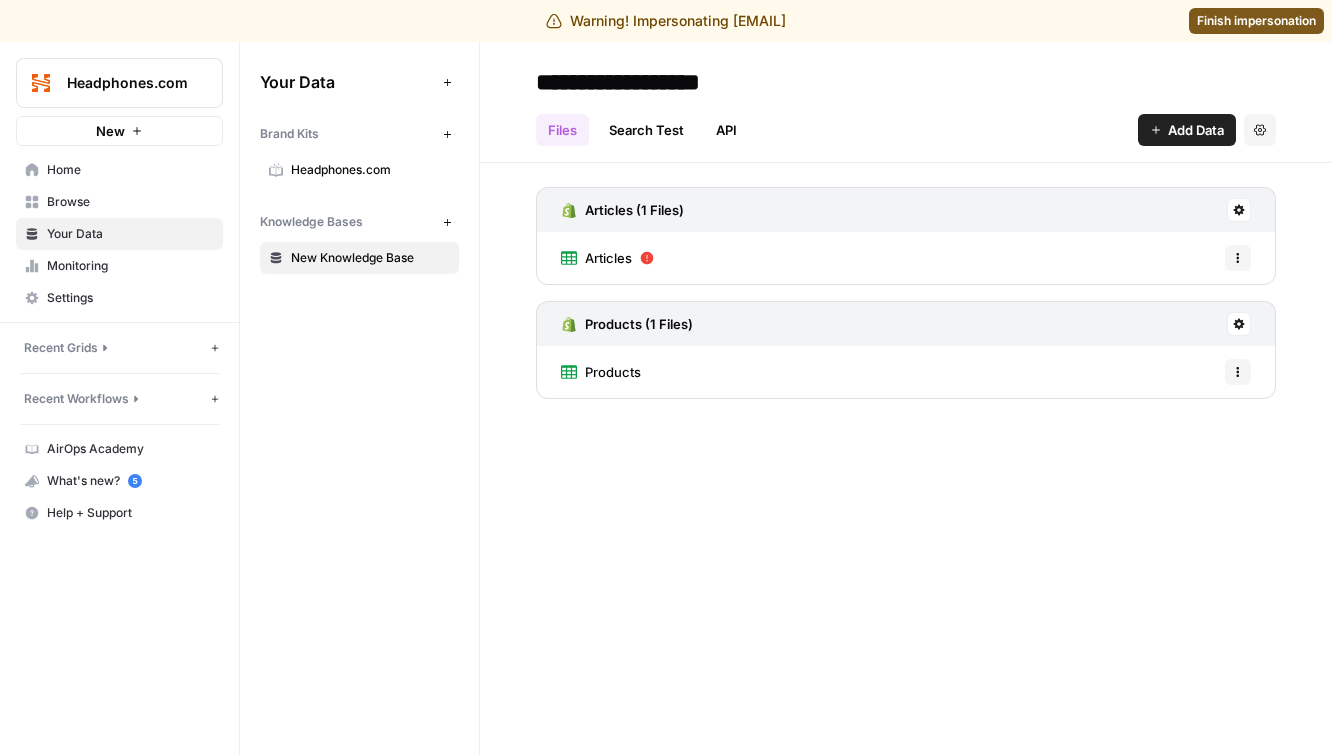 click on "Articles Options" at bounding box center (906, 258) 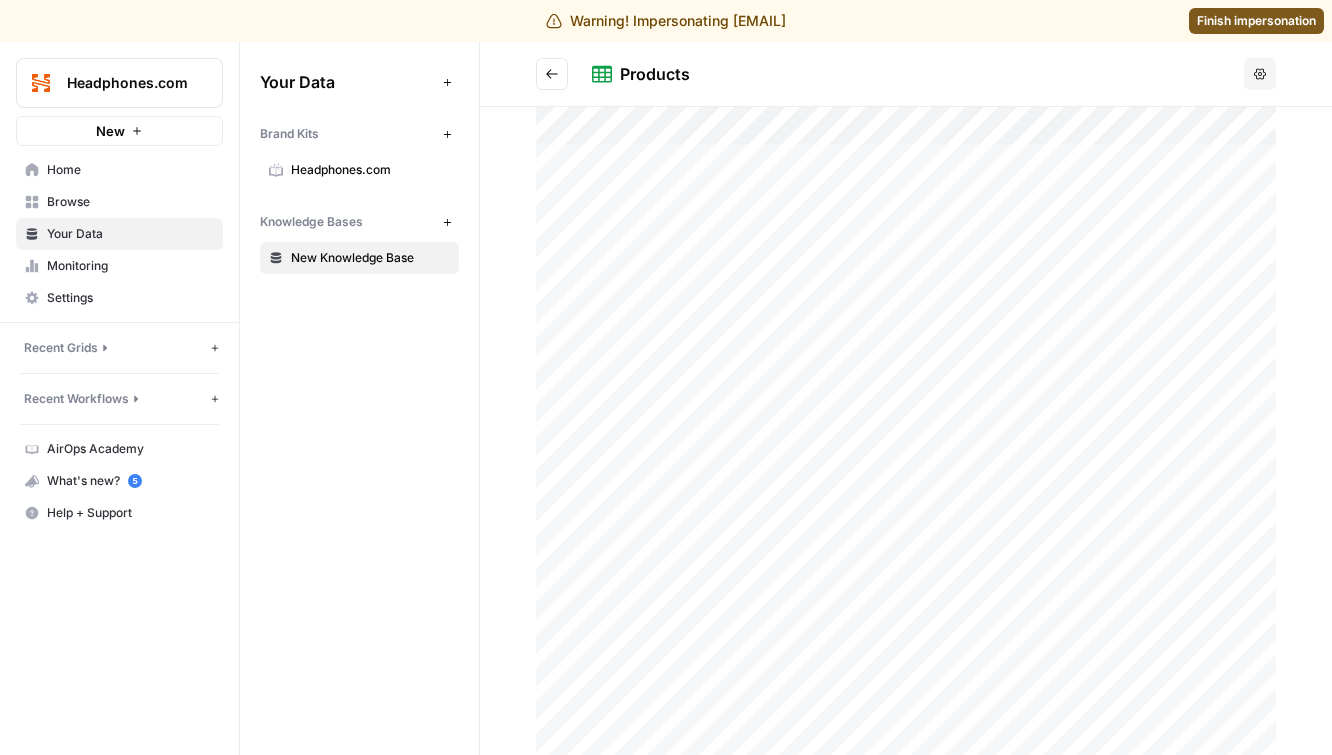 scroll, scrollTop: 1457, scrollLeft: 0, axis: vertical 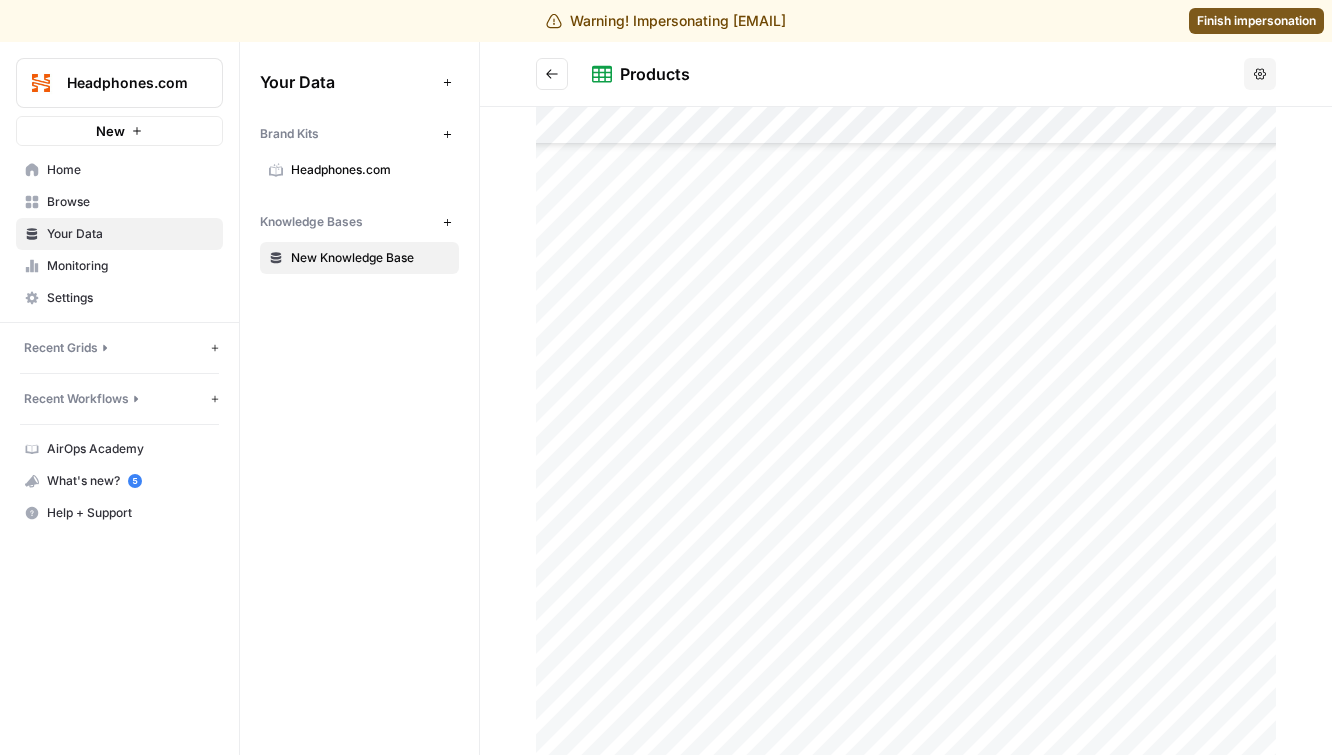 click on "Options" at bounding box center (1260, 74) 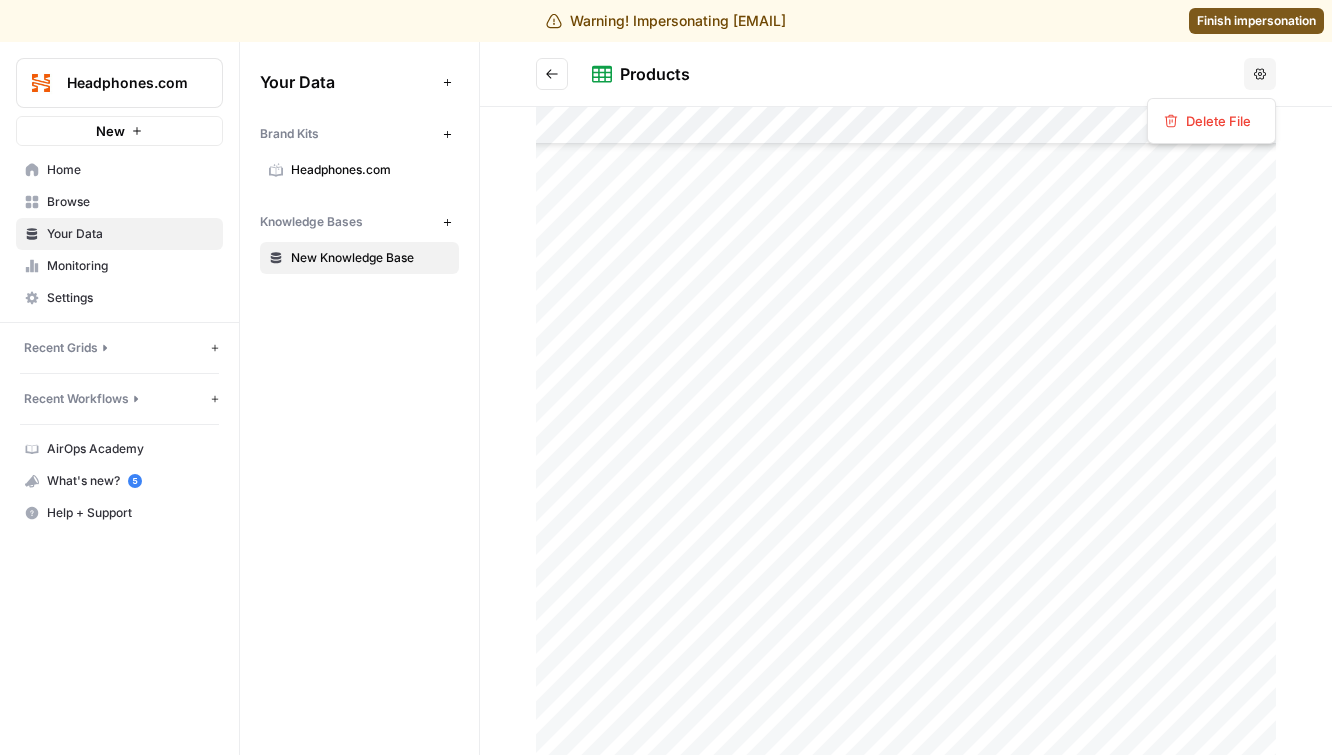scroll, scrollTop: 0, scrollLeft: 0, axis: both 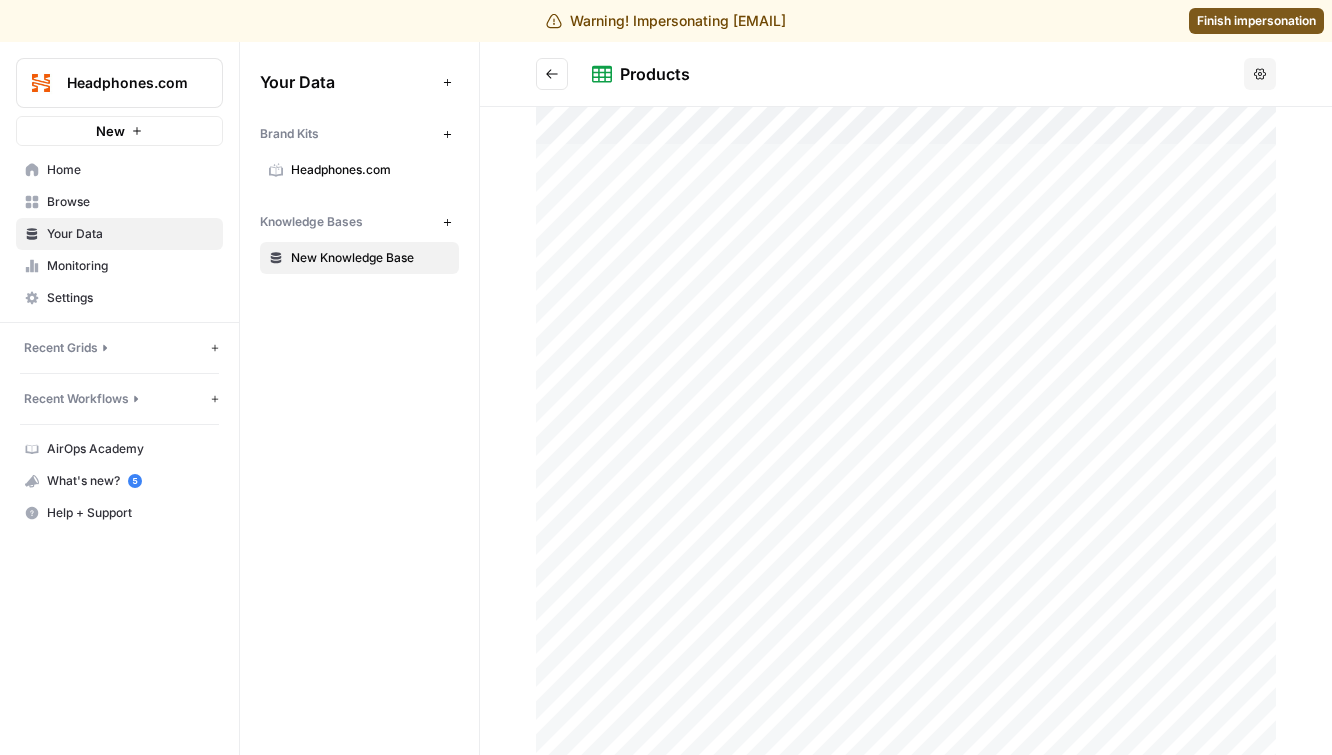click on "Products" at bounding box center (886, 74) 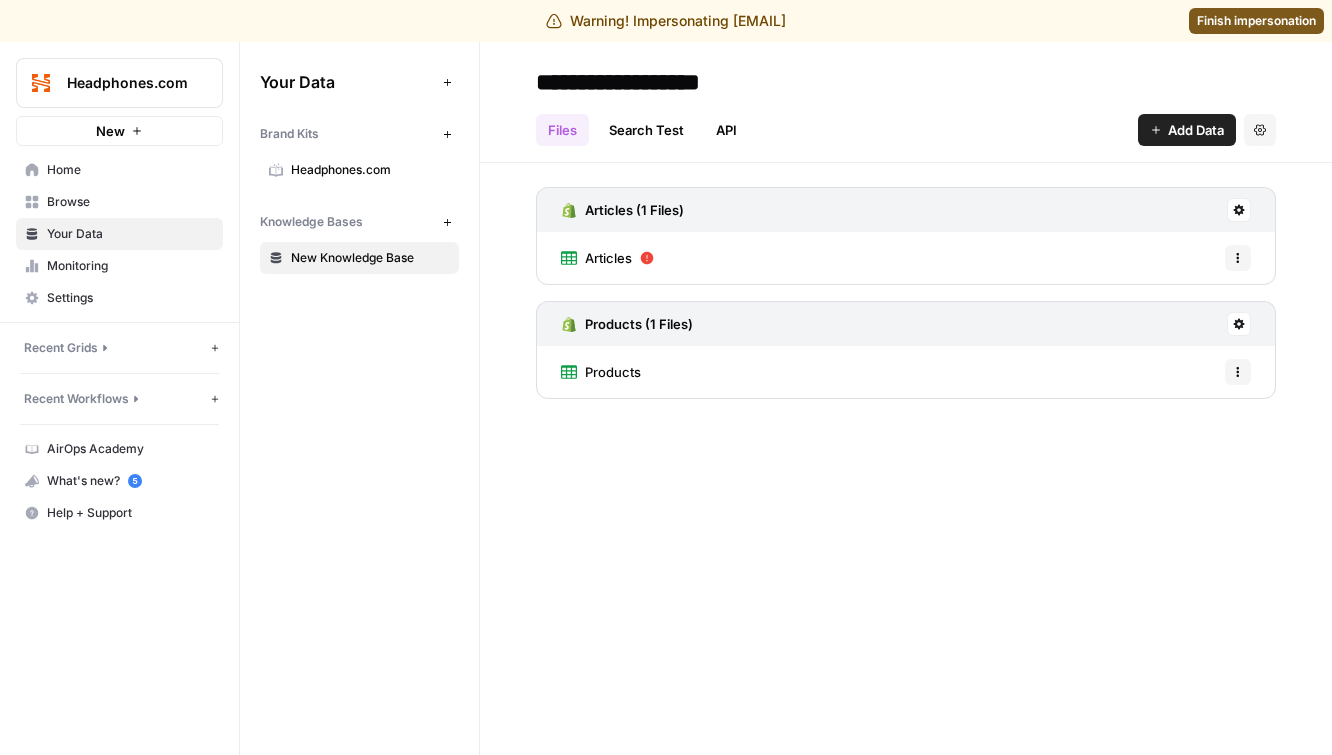 click on "Articles" at bounding box center (608, 258) 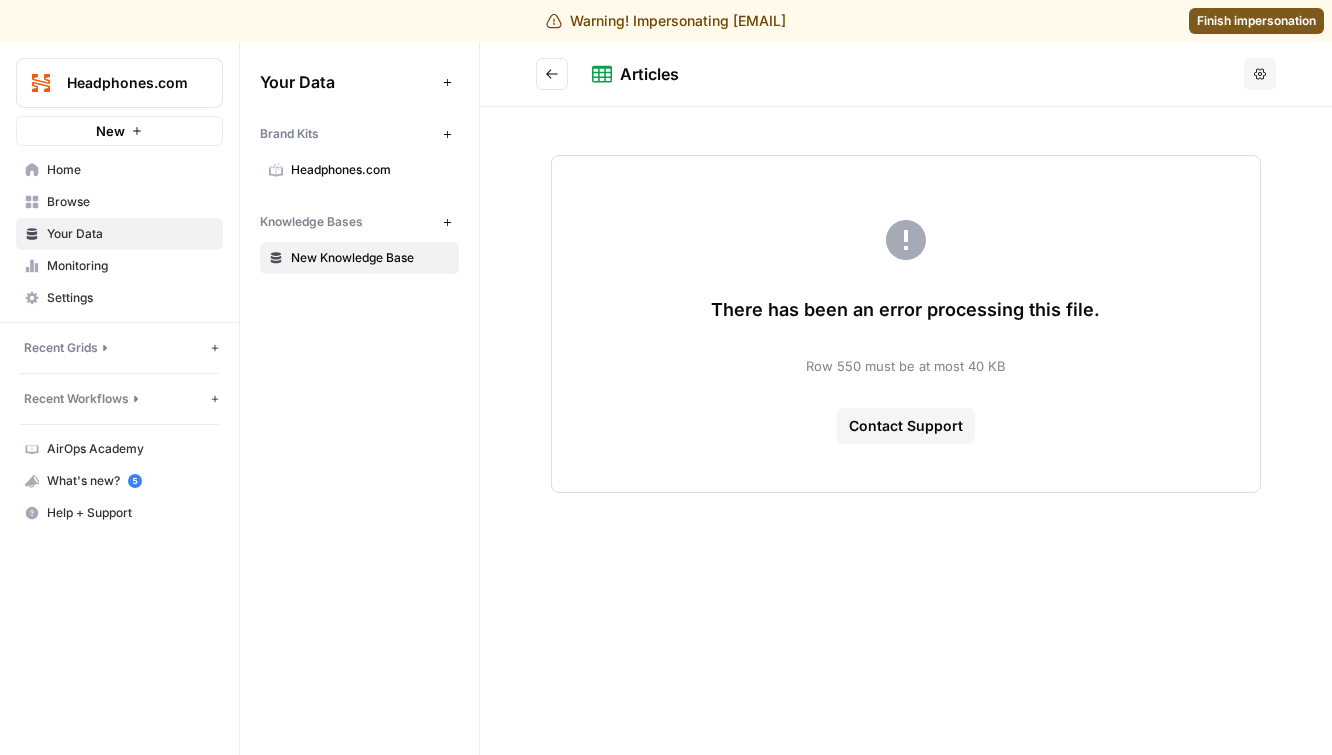 click 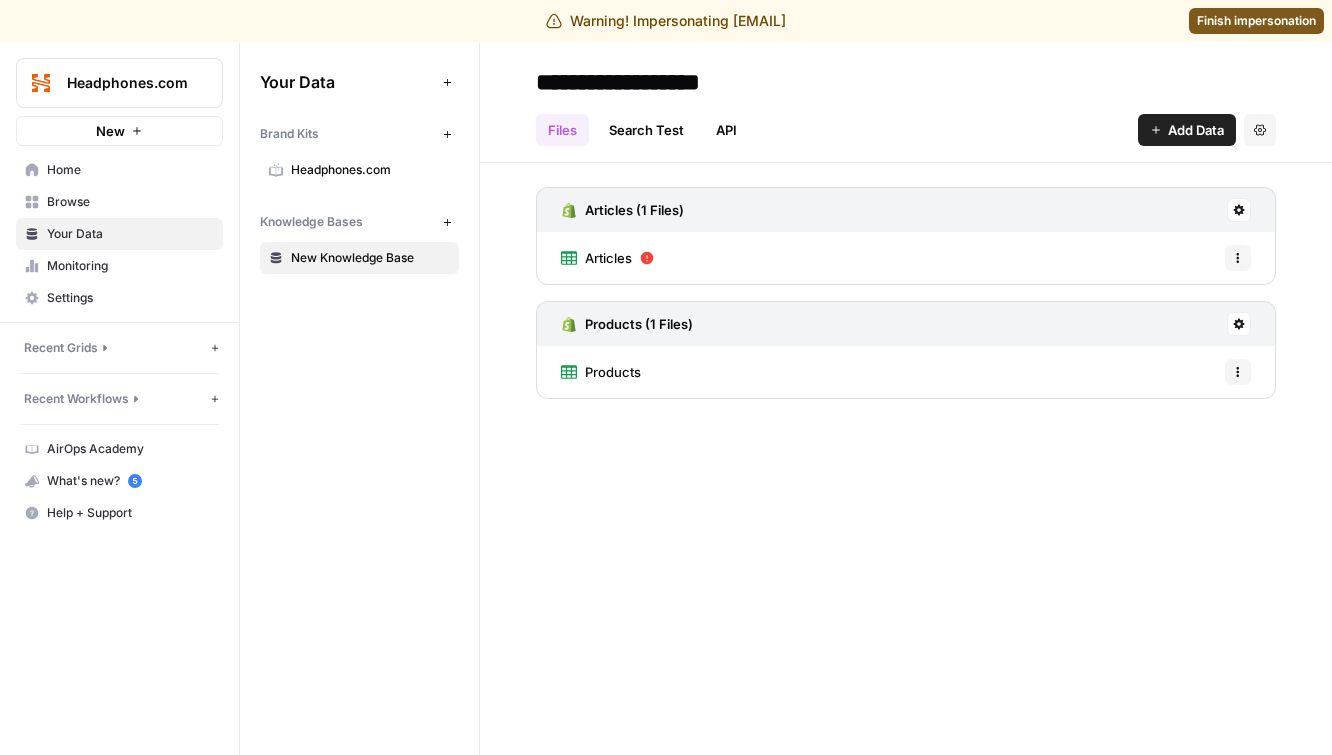 click on "Files Search Test API Add Data Settings" at bounding box center (906, 122) 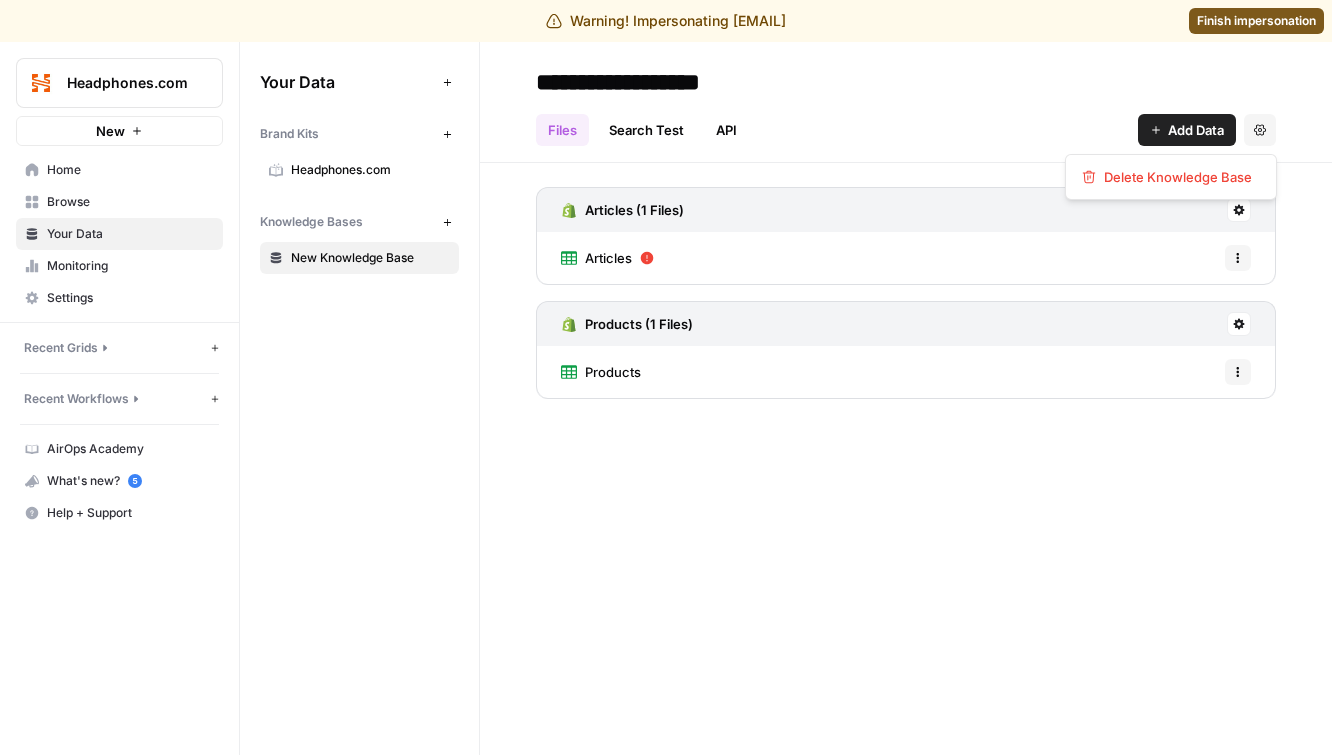 click on "Add Data" at bounding box center [1196, 130] 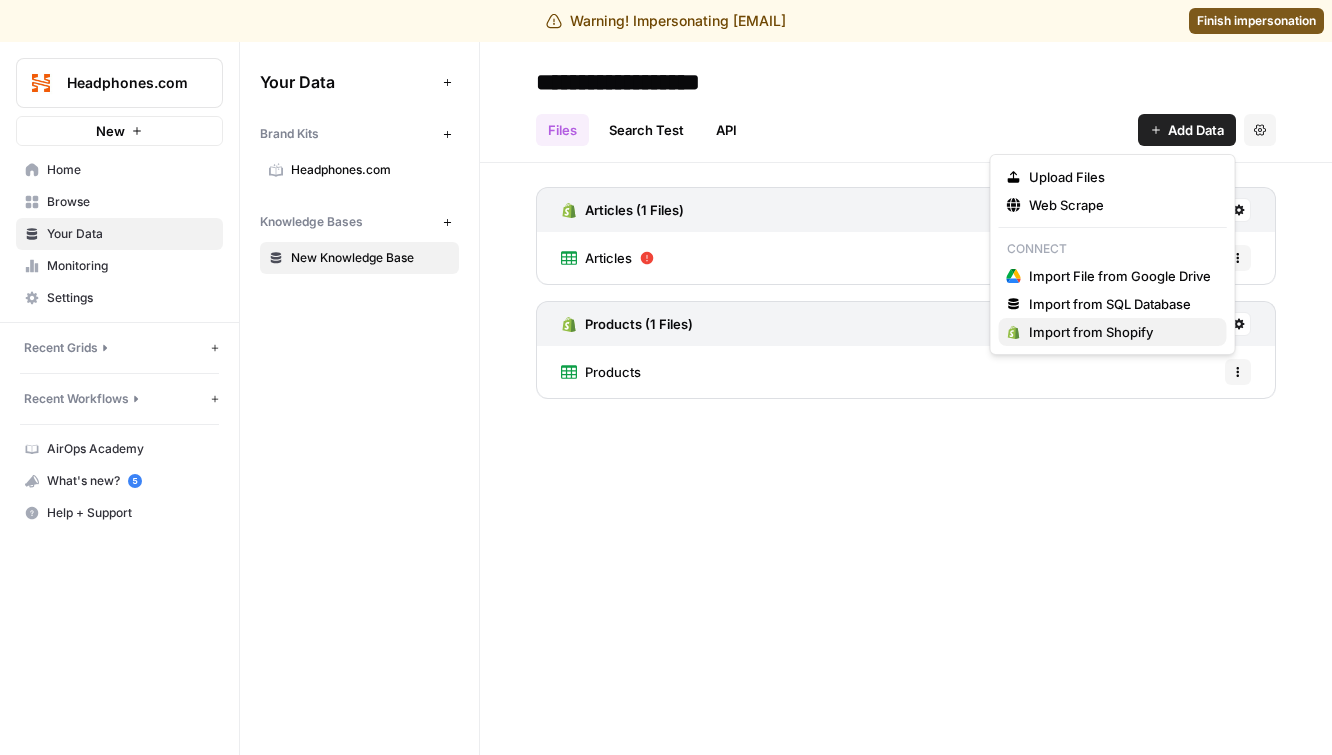 click on "Import from Shopify" at bounding box center [1120, 332] 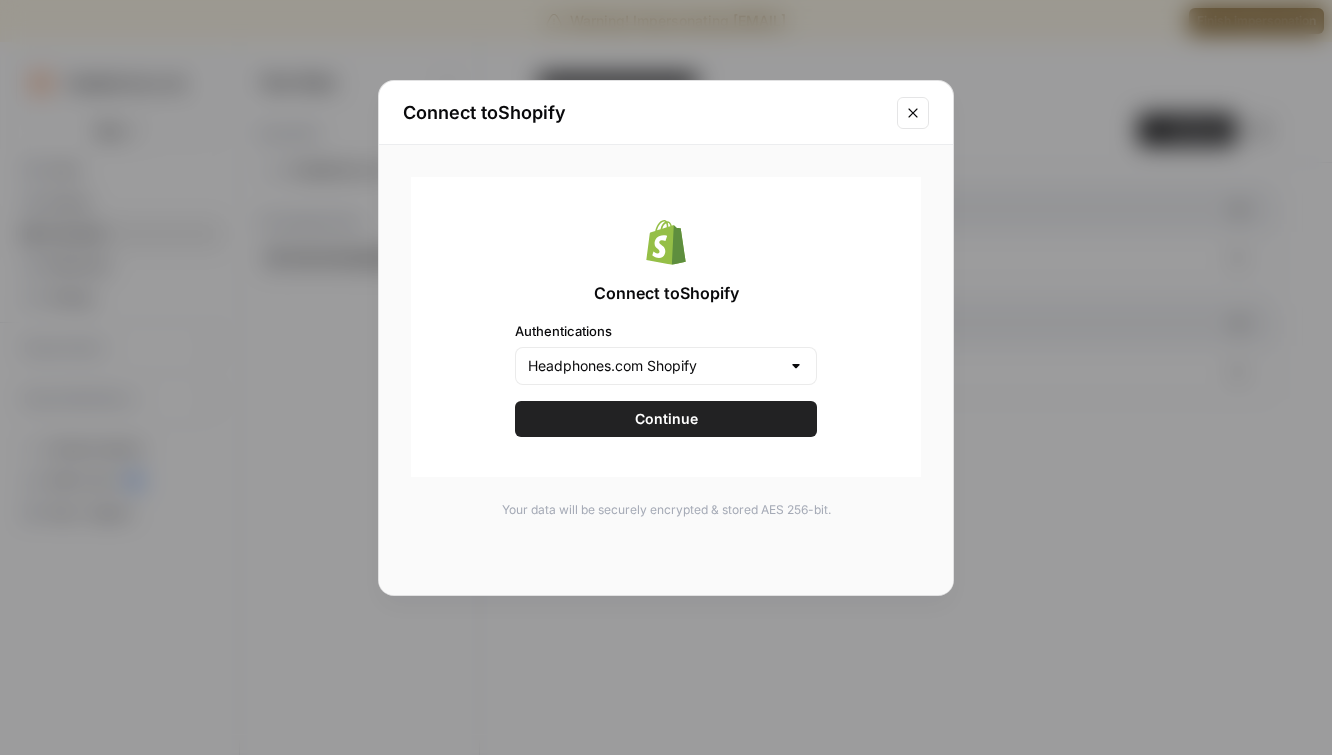 click at bounding box center [913, 113] 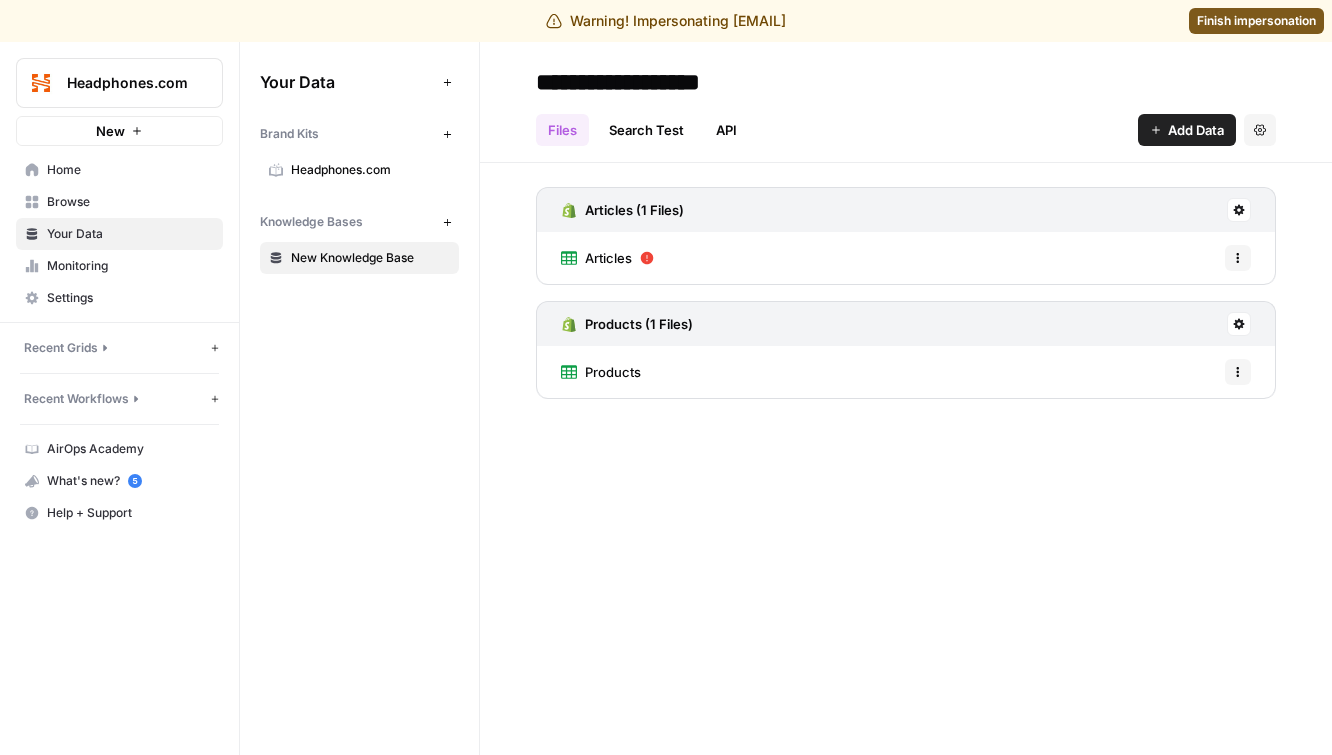 click on "Finish impersonation" at bounding box center (1256, 21) 